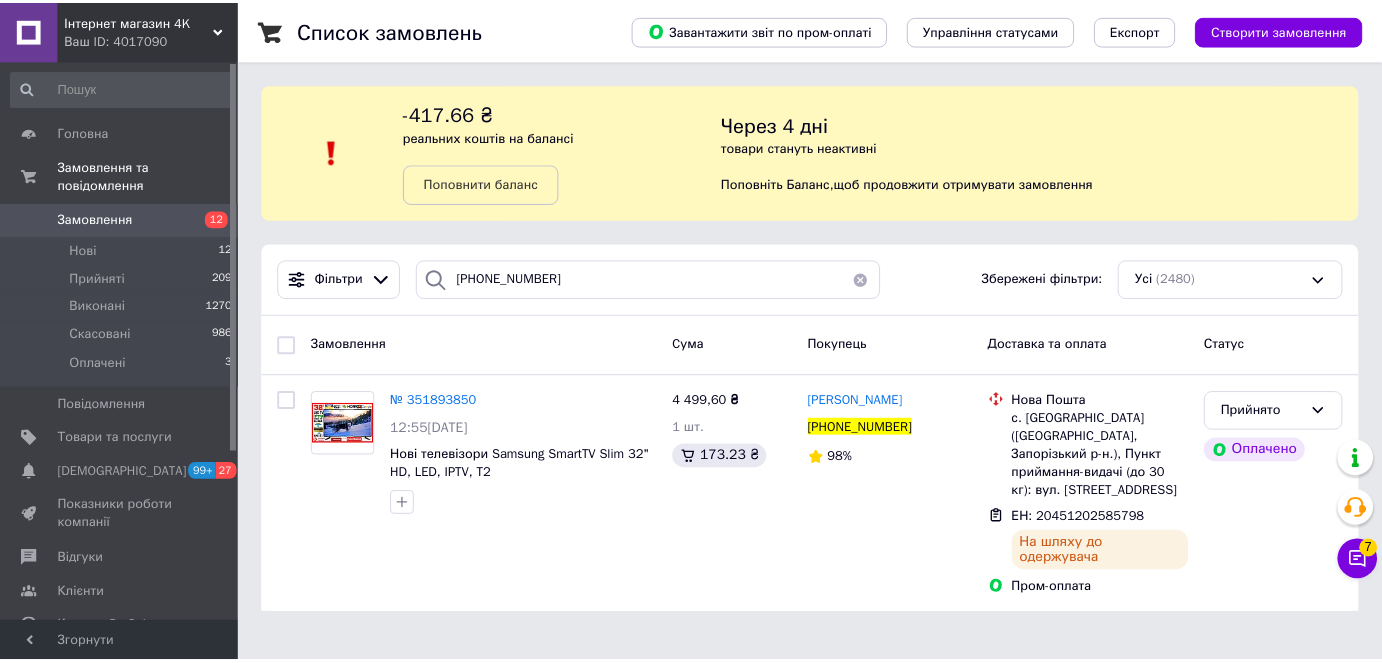 scroll, scrollTop: 0, scrollLeft: 0, axis: both 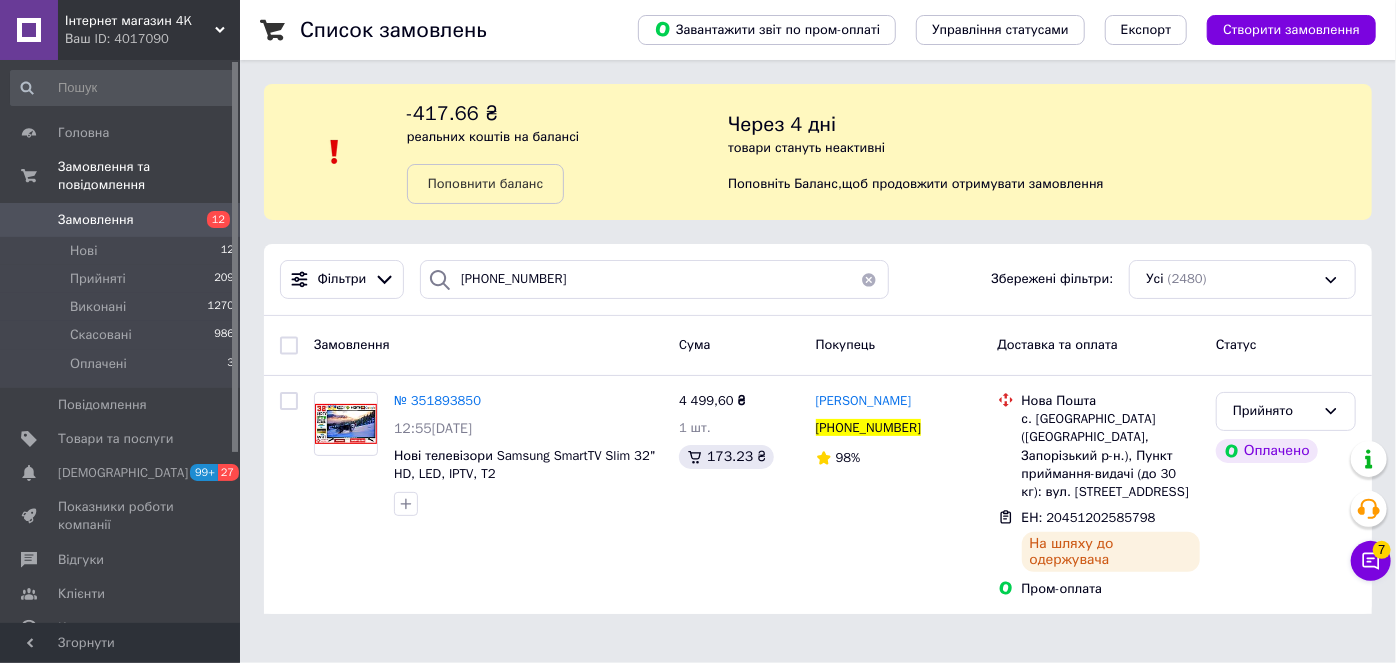 click on "-417.66 ₴ реальних коштів на балансі Поповнити баланс Через 4 дні товари стануть неактивні Поповніть Баланс ,  щоб продовжити отримувати замовлення" at bounding box center (818, 152) 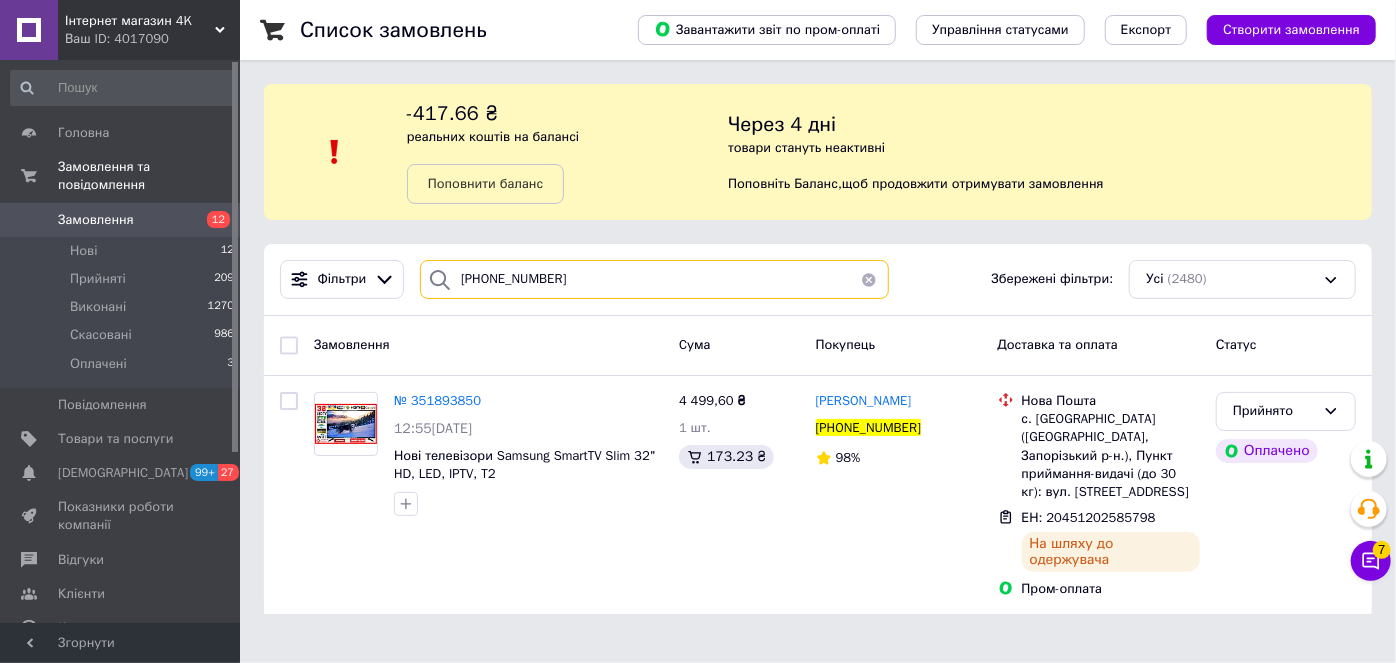 click on "[PHONE_NUMBER]" at bounding box center (654, 279) 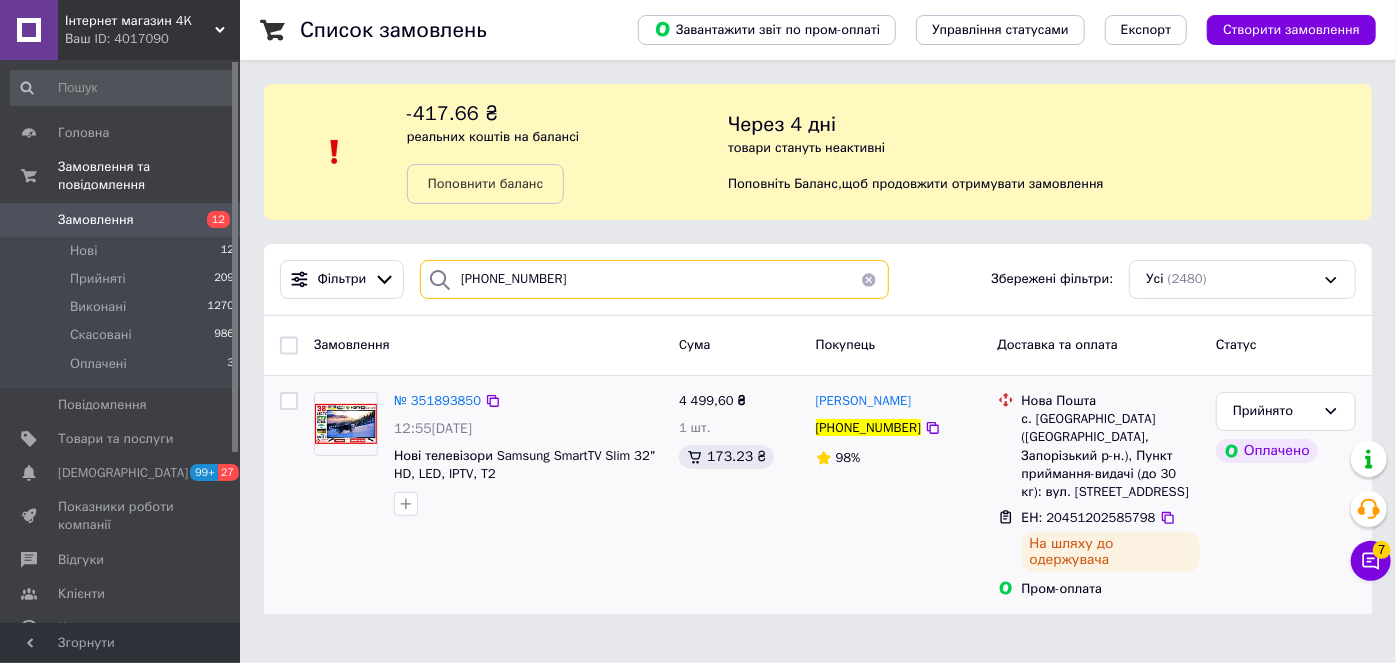paste on "3892" 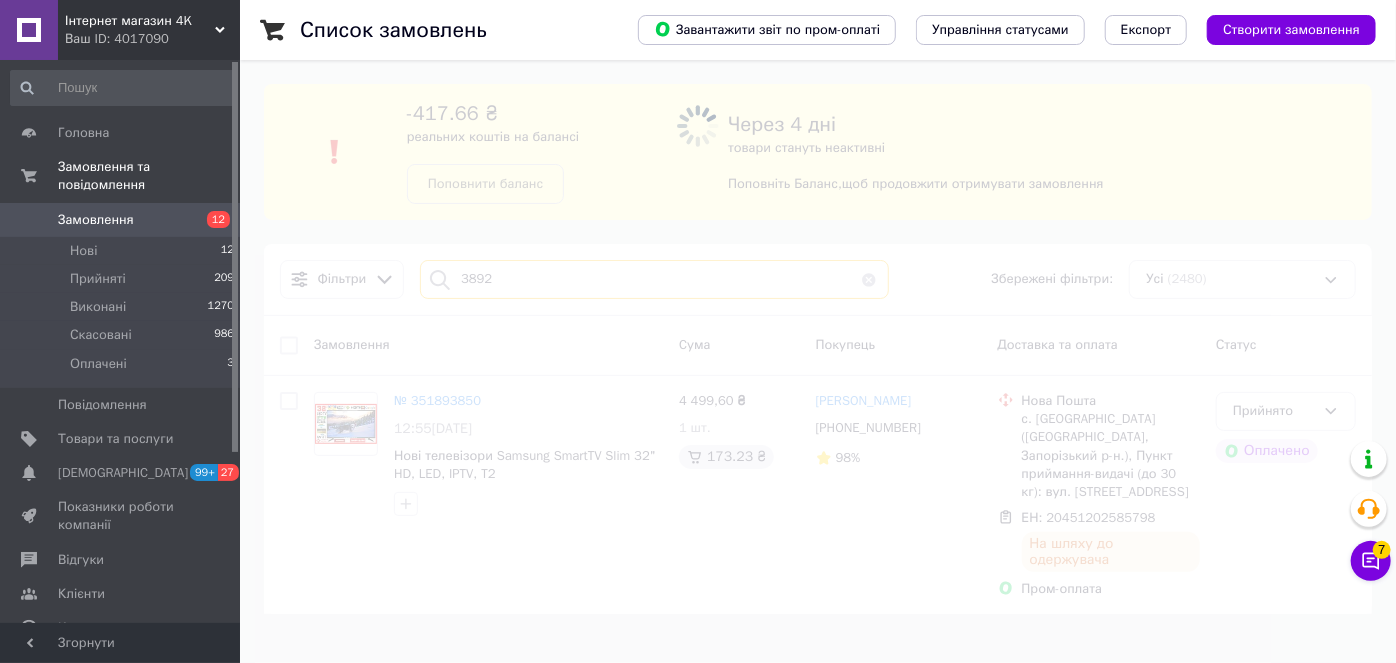 type on "3892" 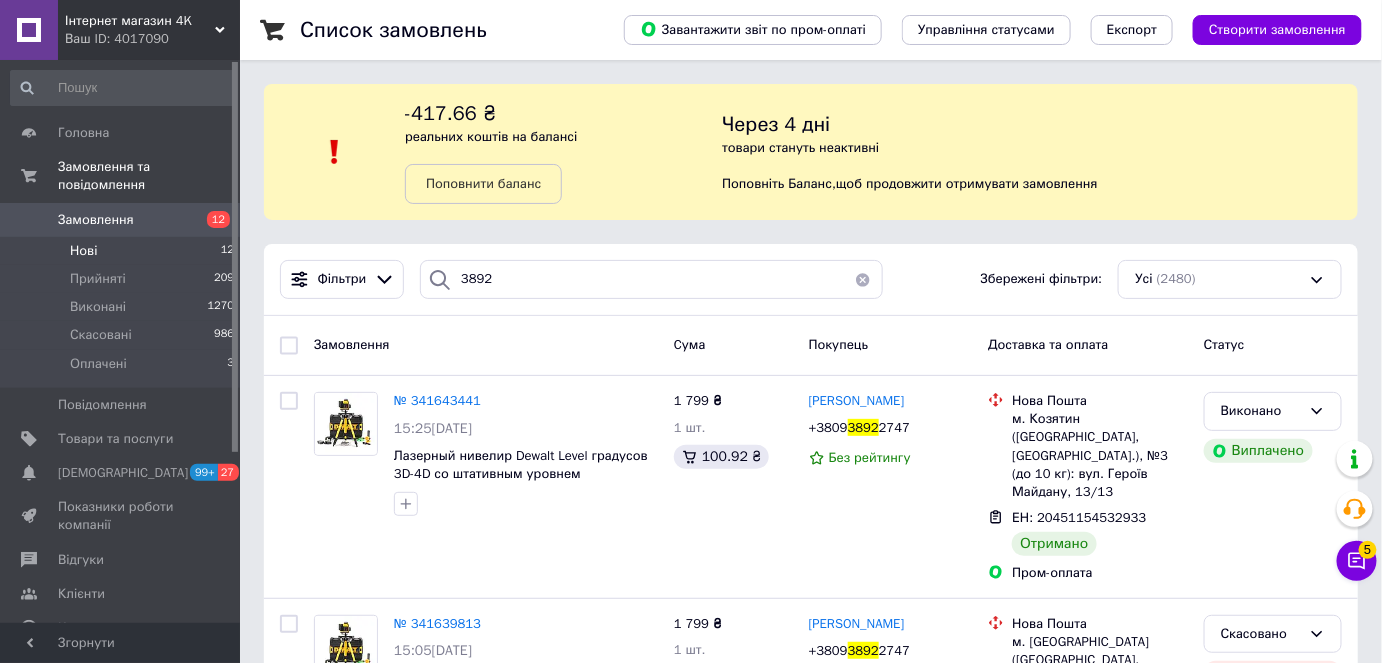 click on "Нові 12" at bounding box center (123, 251) 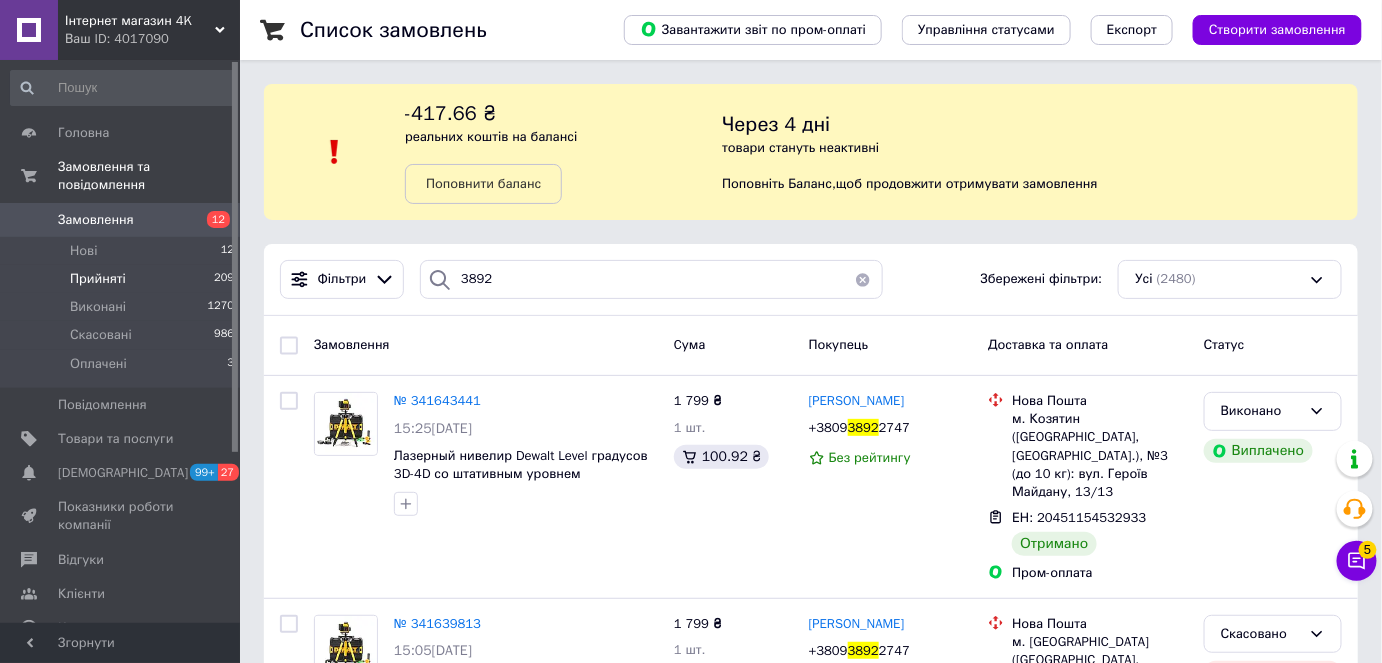 type 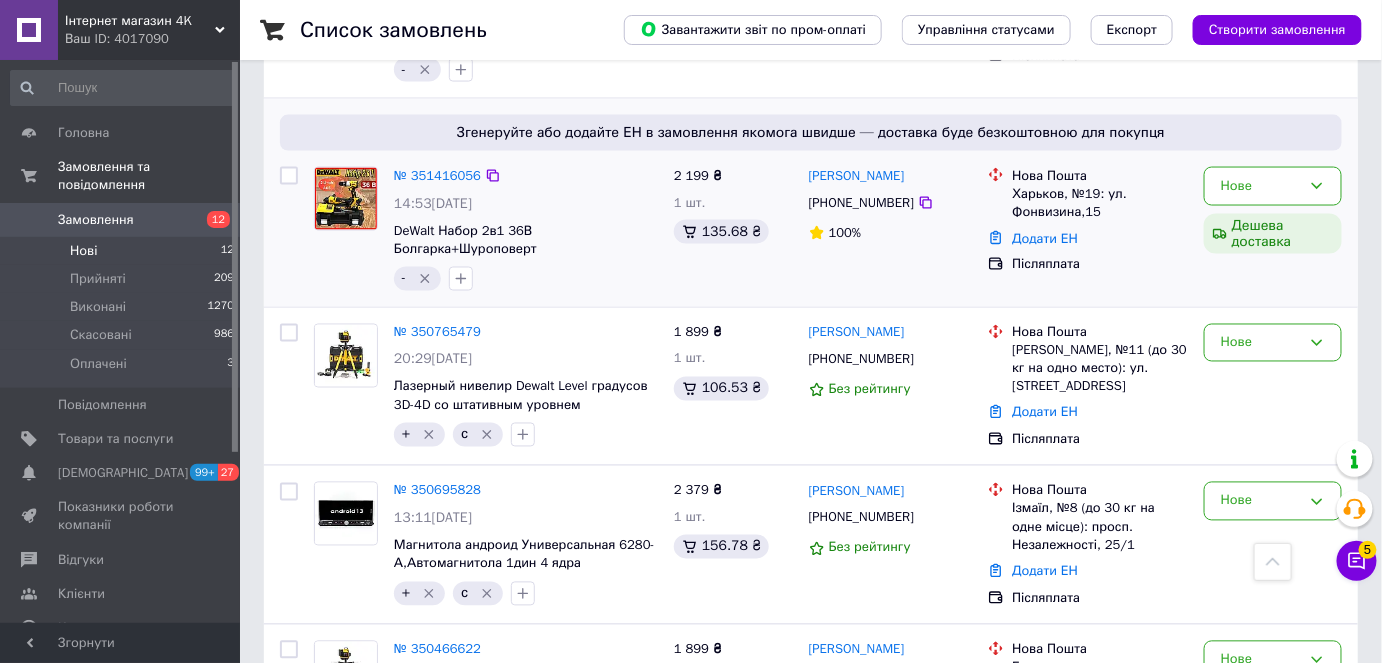 scroll, scrollTop: 818, scrollLeft: 0, axis: vertical 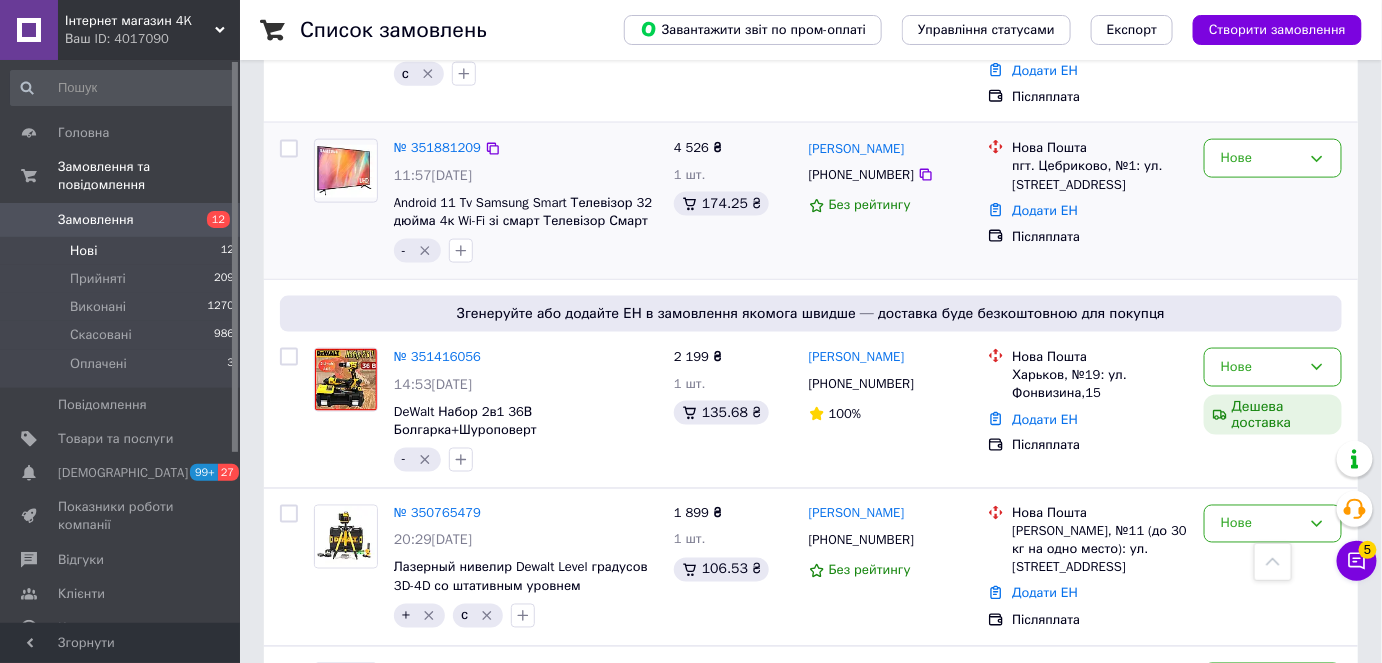 click on "[PHONE_NUMBER]" at bounding box center (861, 175) 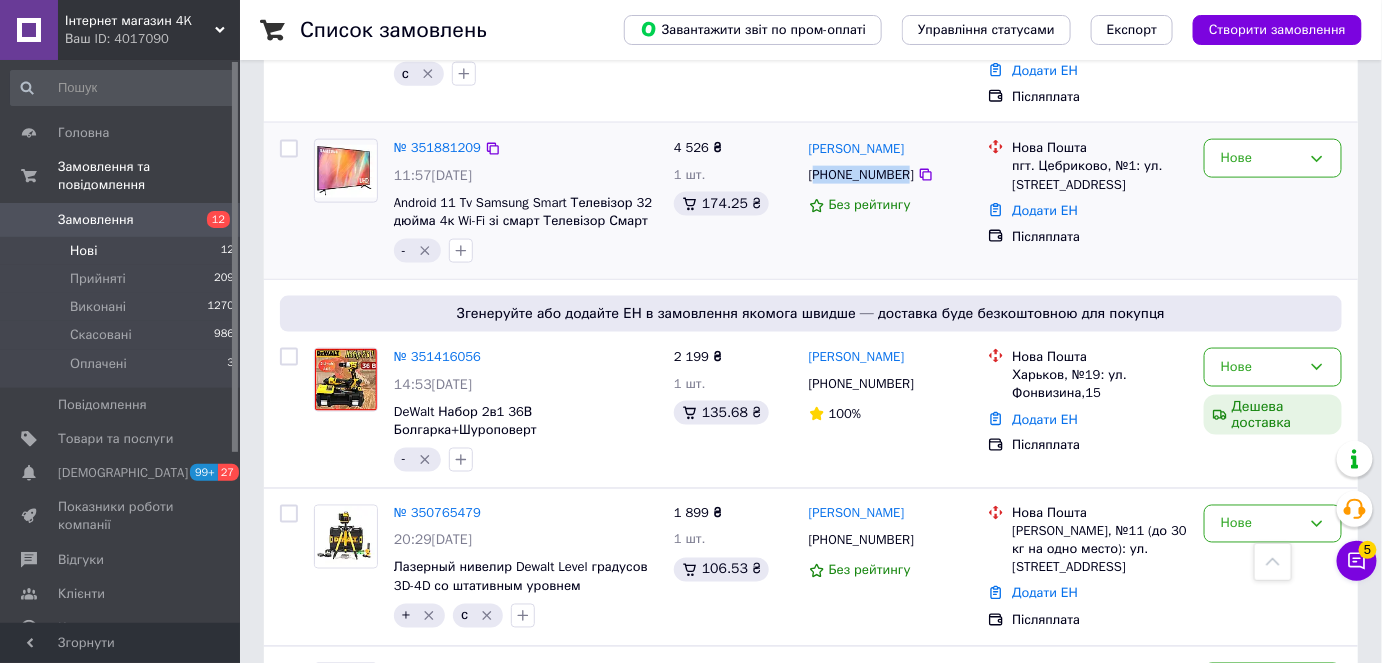 click on "[PHONE_NUMBER]" at bounding box center [861, 175] 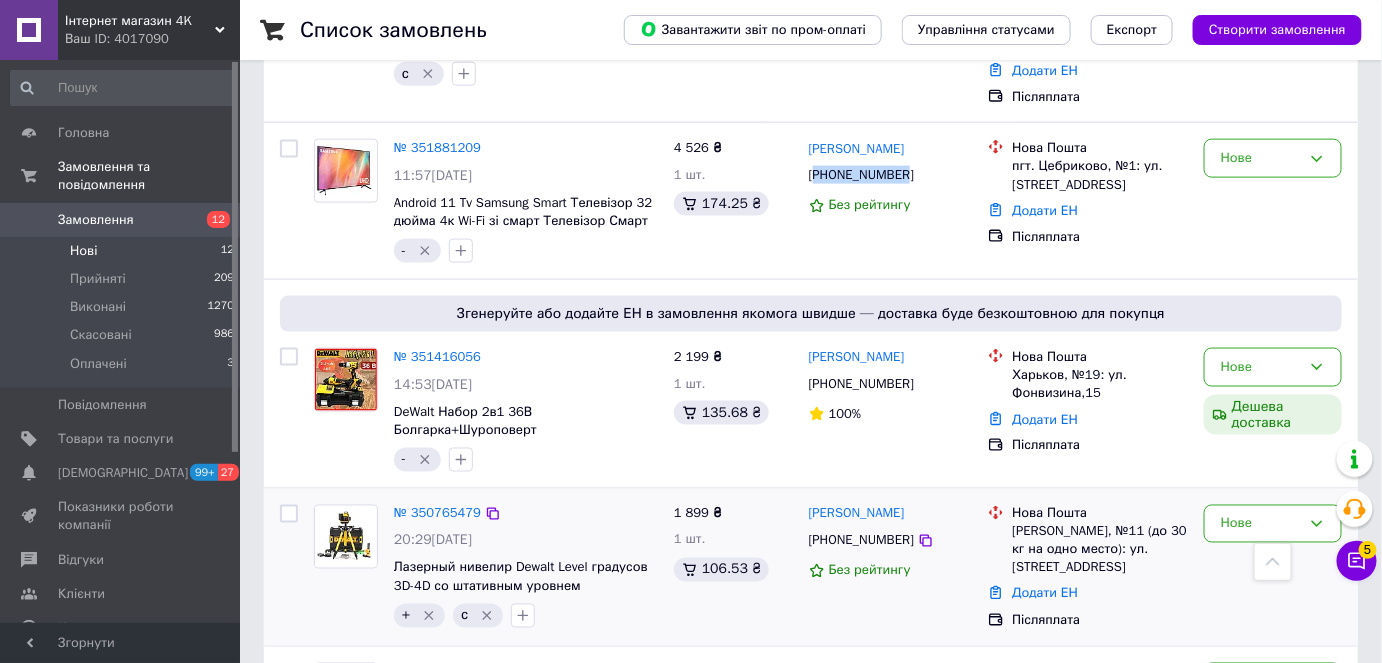 copy on "380994756841" 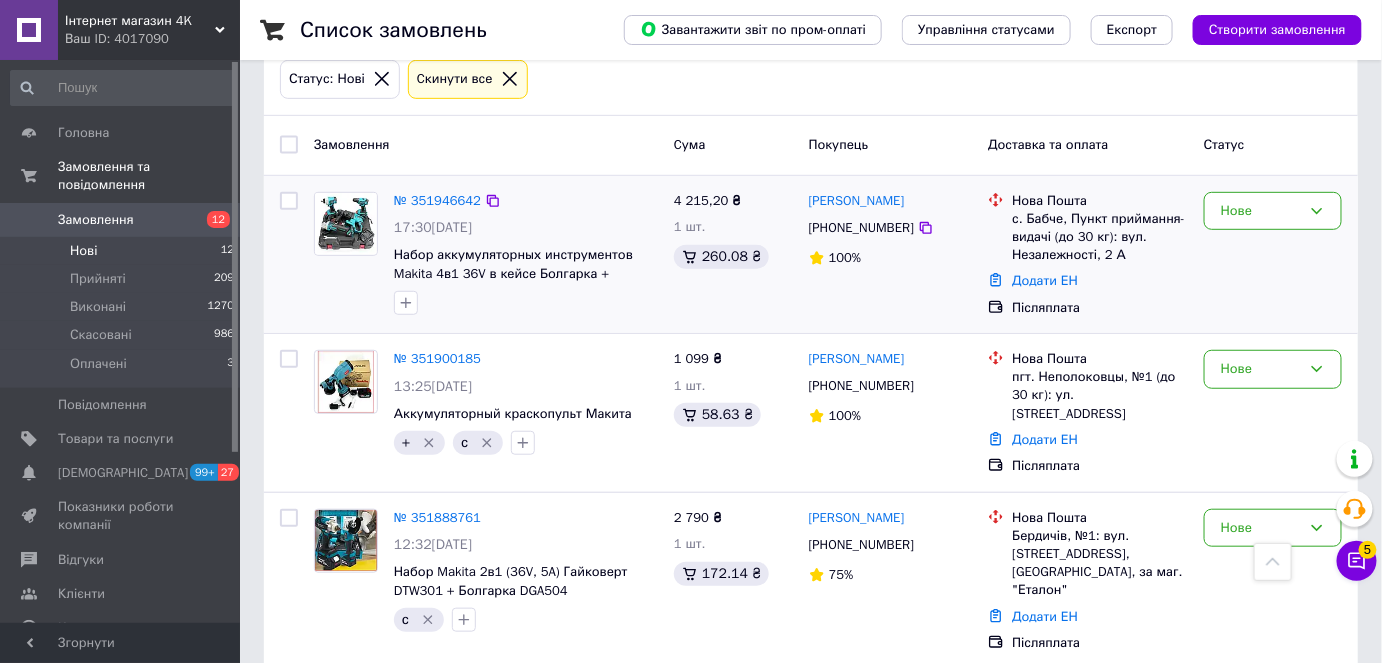 scroll, scrollTop: 0, scrollLeft: 0, axis: both 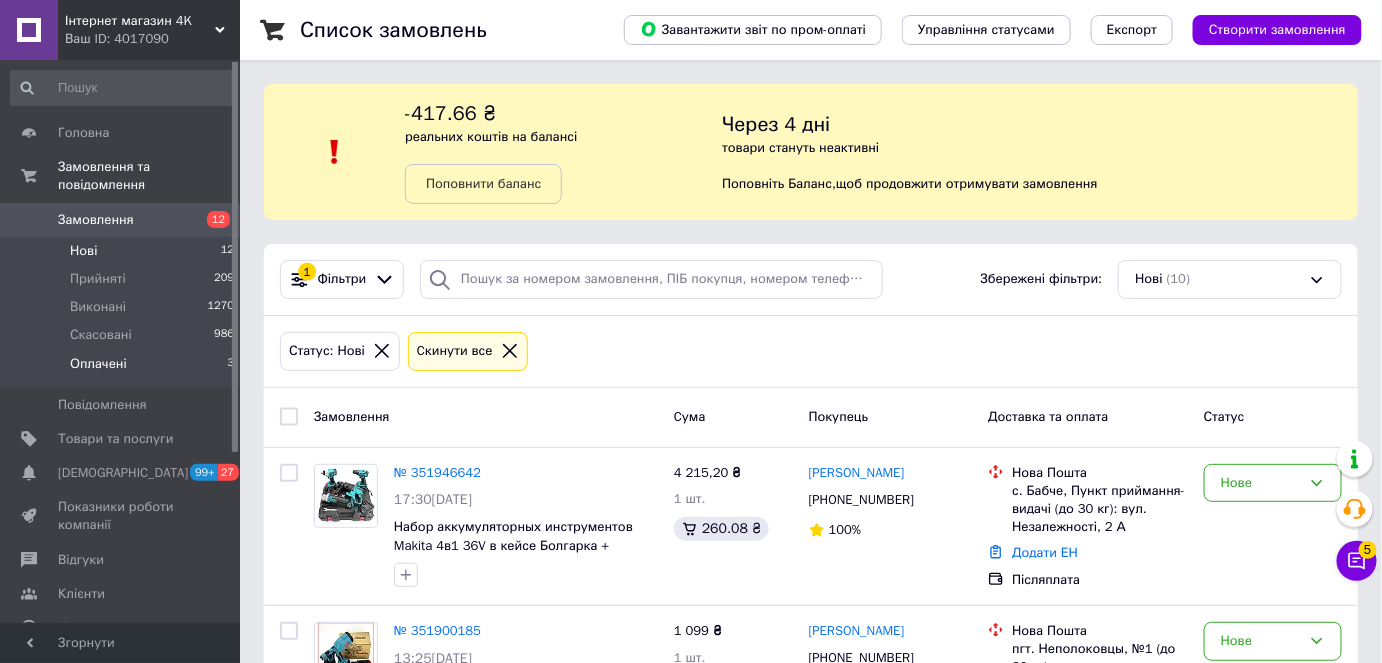 click on "Оплачені 3" at bounding box center [123, 369] 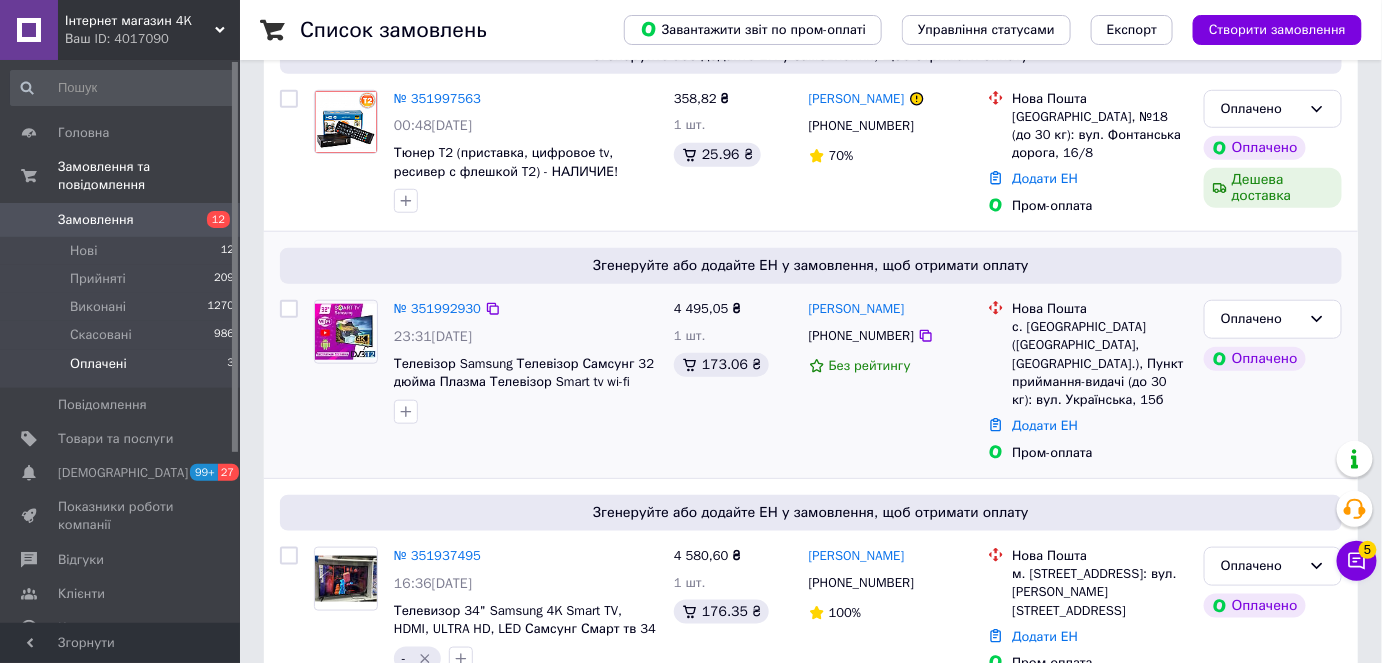 scroll, scrollTop: 471, scrollLeft: 0, axis: vertical 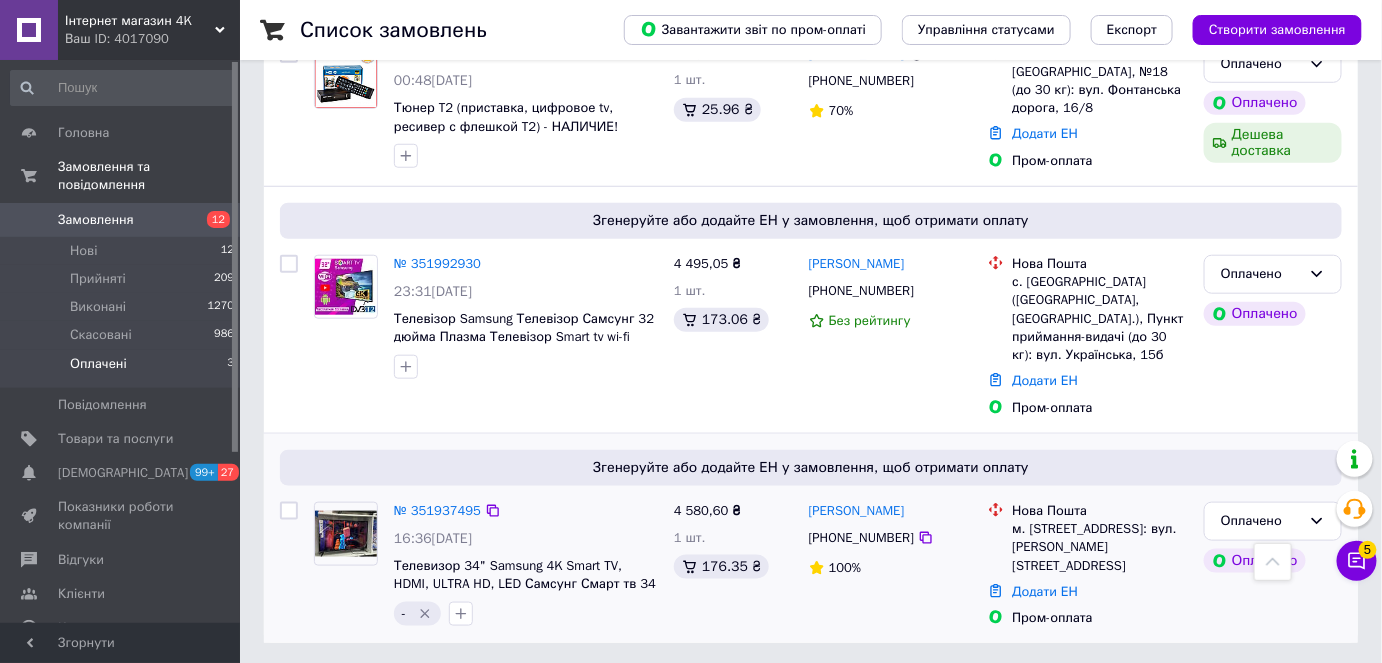 click on "[PHONE_NUMBER]" at bounding box center (861, 538) 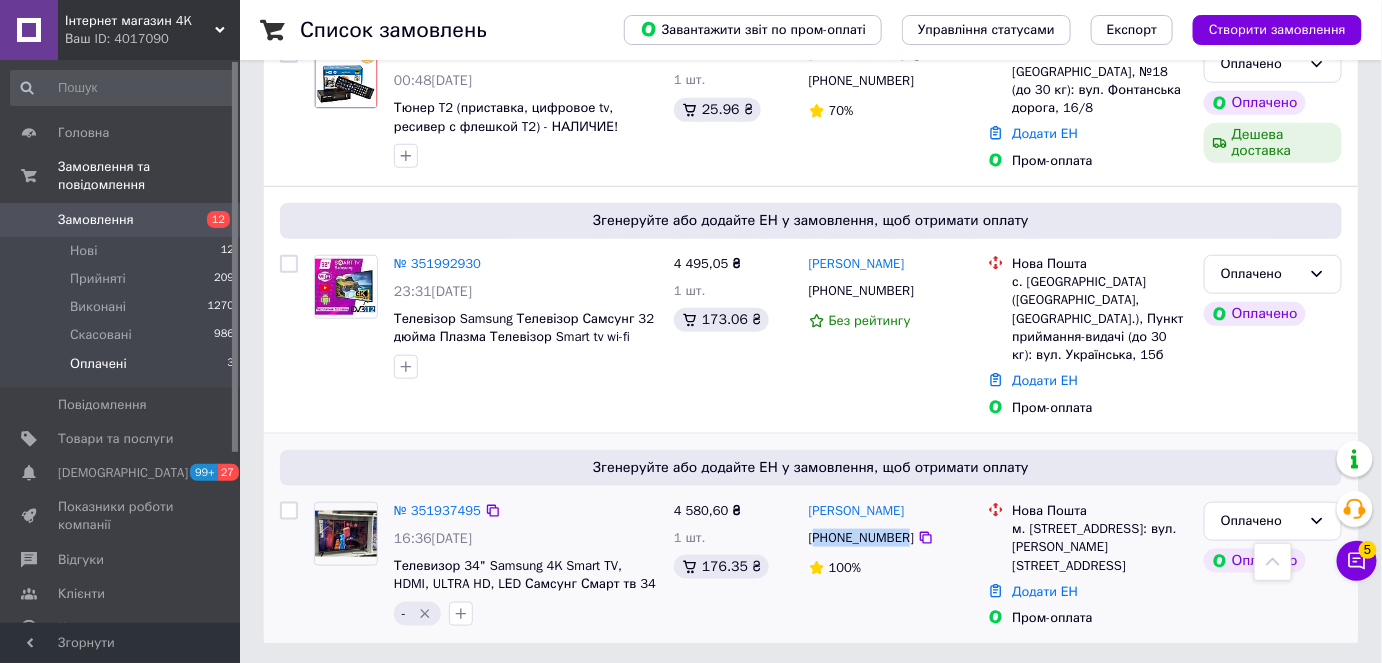 click on "[PHONE_NUMBER]" at bounding box center [861, 538] 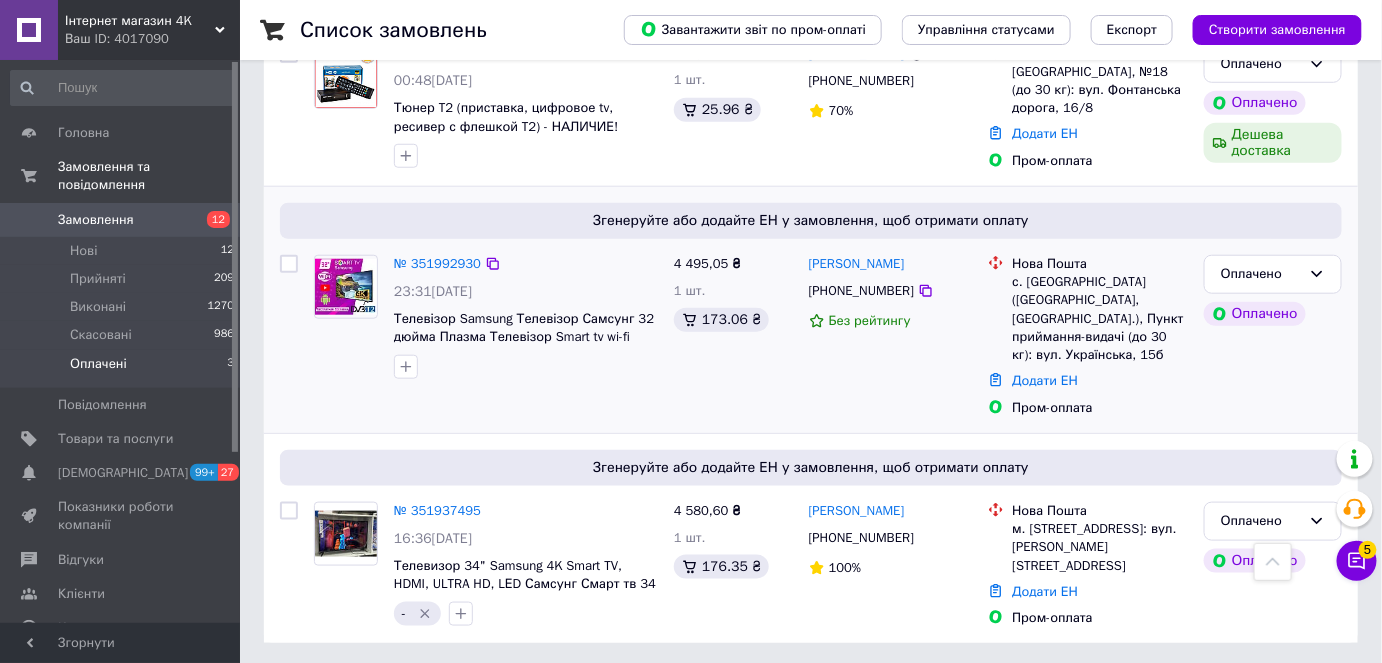 click on "Згенеруйте або додайте ЕН у замовлення, щоб отримати оплату № 351992930 23:31[DATE] Телевізор Samsung Телевізор Самсунг 32 дюйма Плазма Телевізор Smart tv wi-fi Телевизор 4 495,05 ₴ 1 шт. 173.06 ₴ [PERSON_NAME] [PHONE_NUMBER] Без рейтингу Нова Пошта с. [GEOGRAPHIC_DATA] ([GEOGRAPHIC_DATA], [GEOGRAPHIC_DATA].), Пункт приймання-видачі (до 30 кг): вул. Українська, 15б Додати ЕН Пром-оплата Оплачено Оплачено" at bounding box center [811, 310] 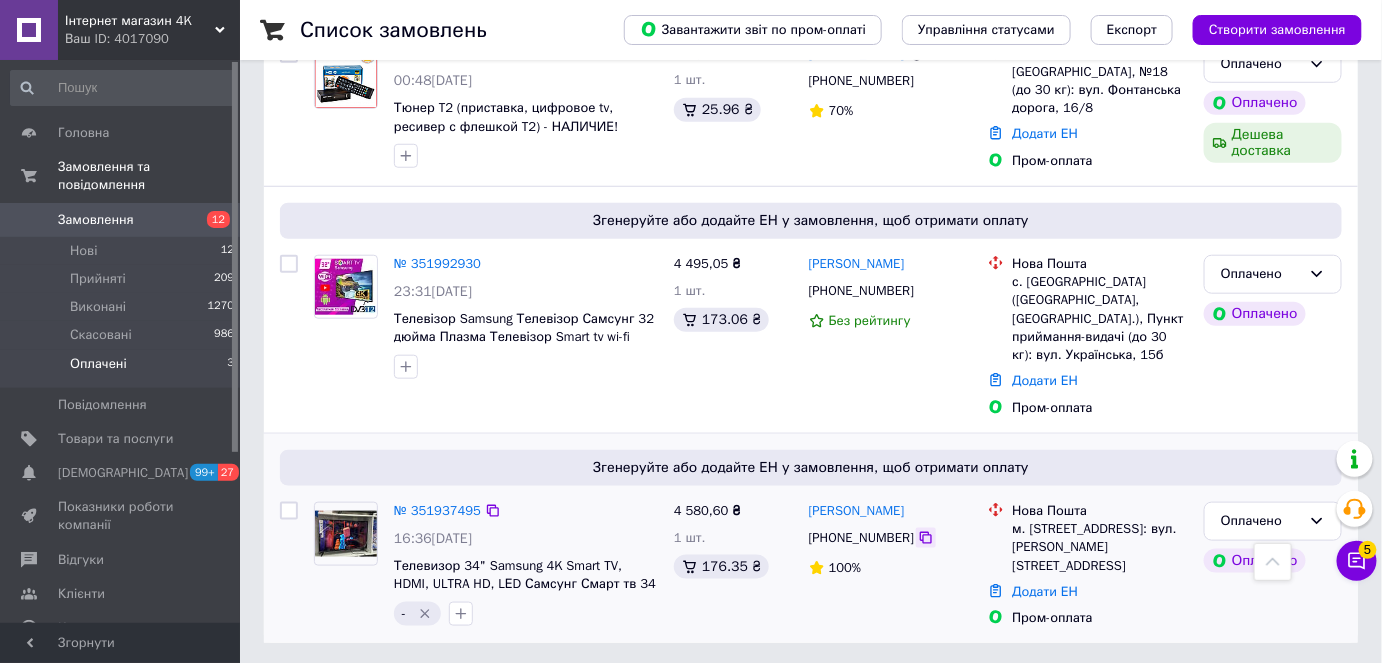 click 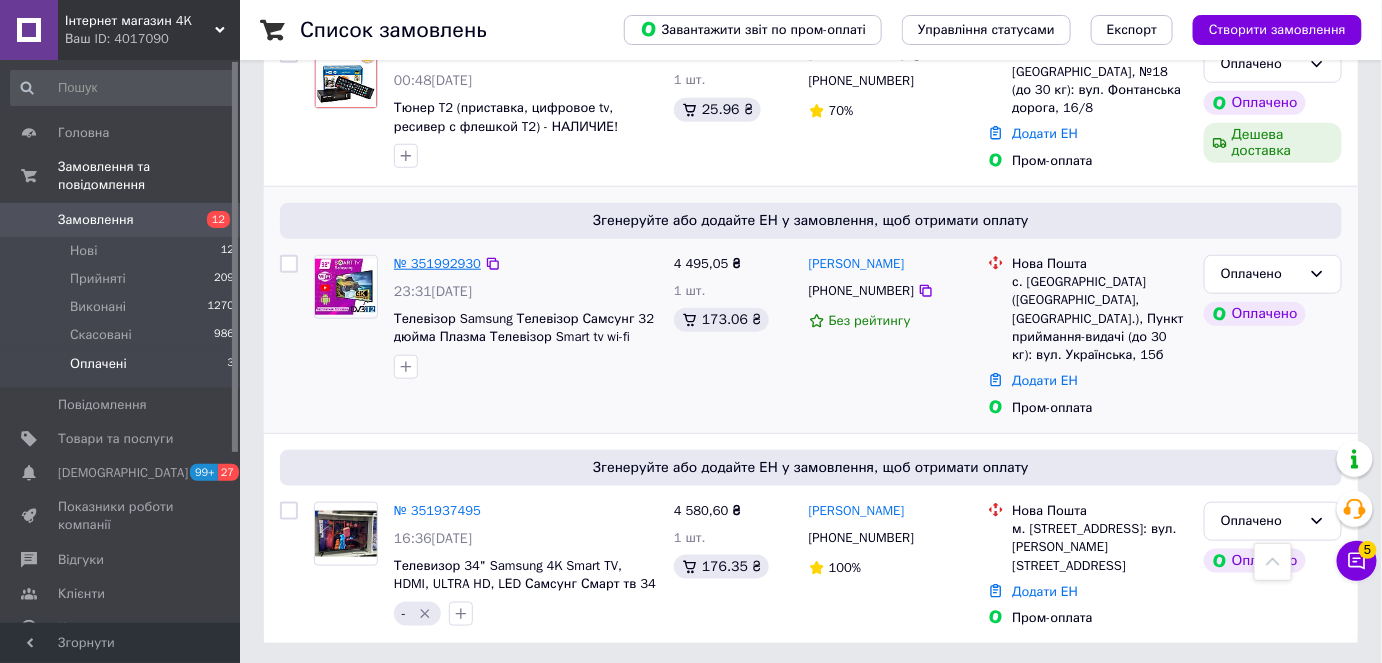 drag, startPoint x: 437, startPoint y: 270, endPoint x: 426, endPoint y: 256, distance: 17.804493 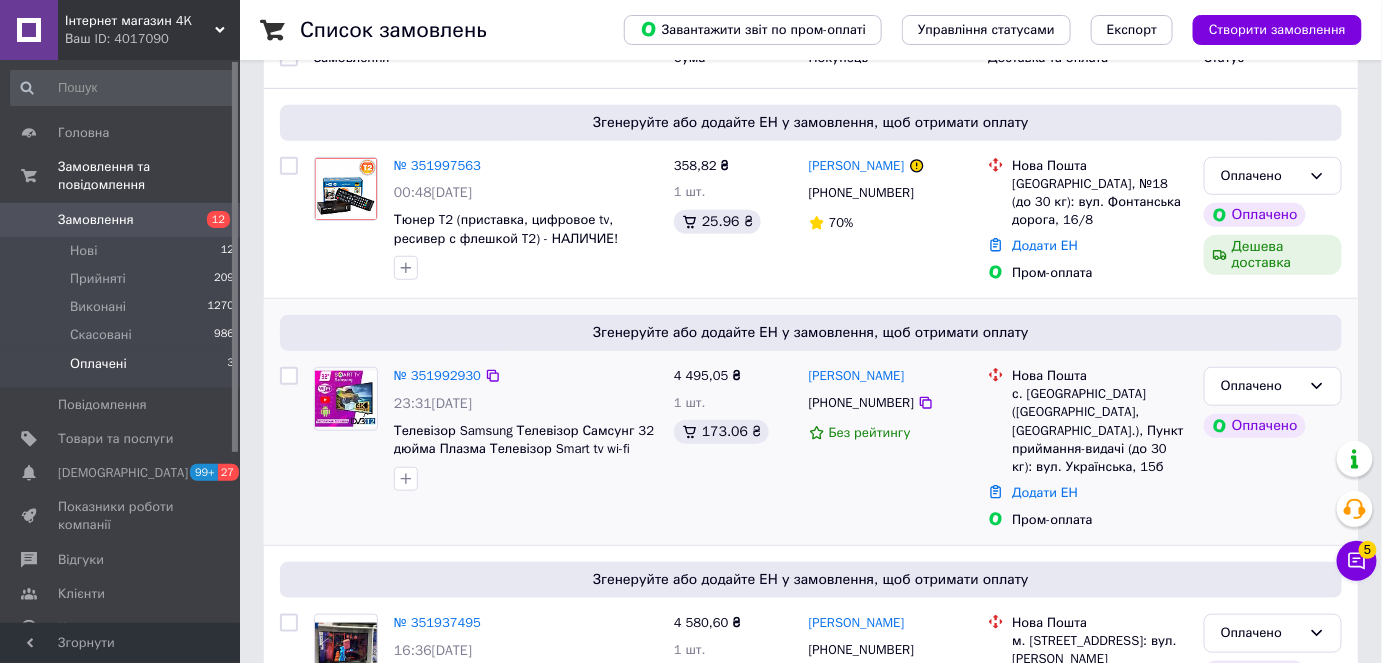 scroll, scrollTop: 471, scrollLeft: 0, axis: vertical 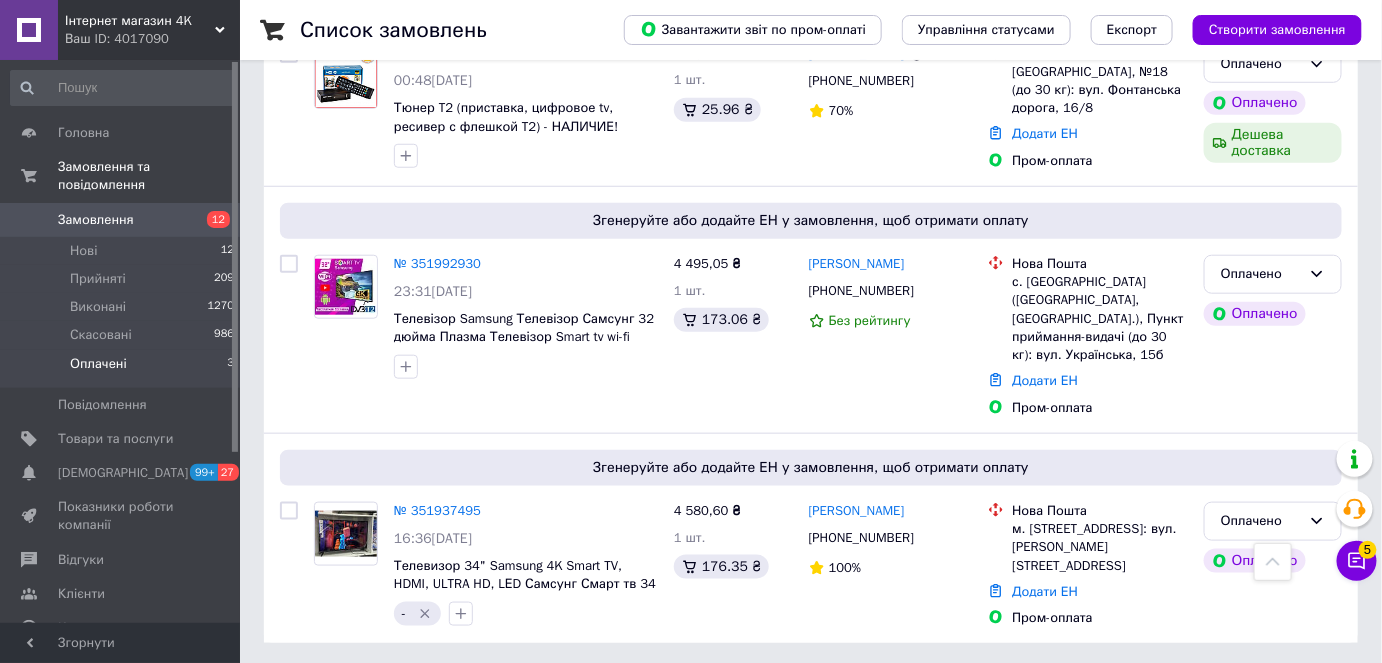 click on "12" at bounding box center [212, 220] 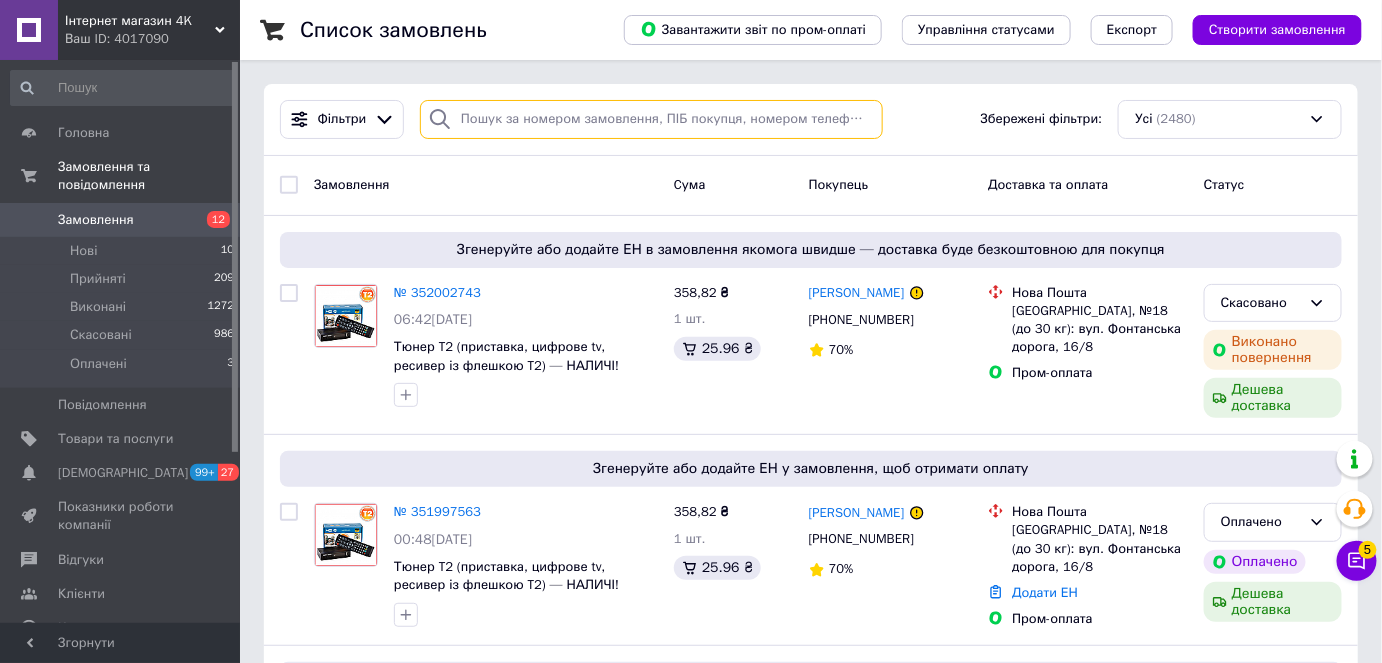 click at bounding box center (651, 119) 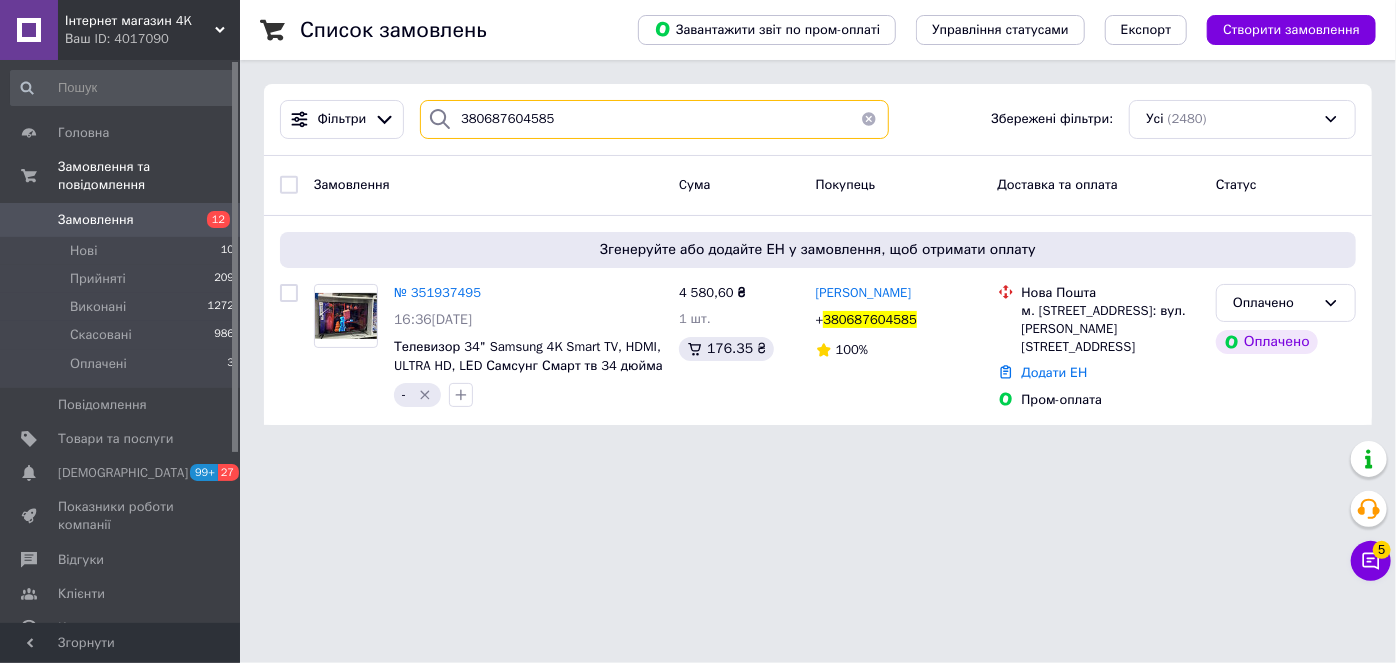 type on "380687604585" 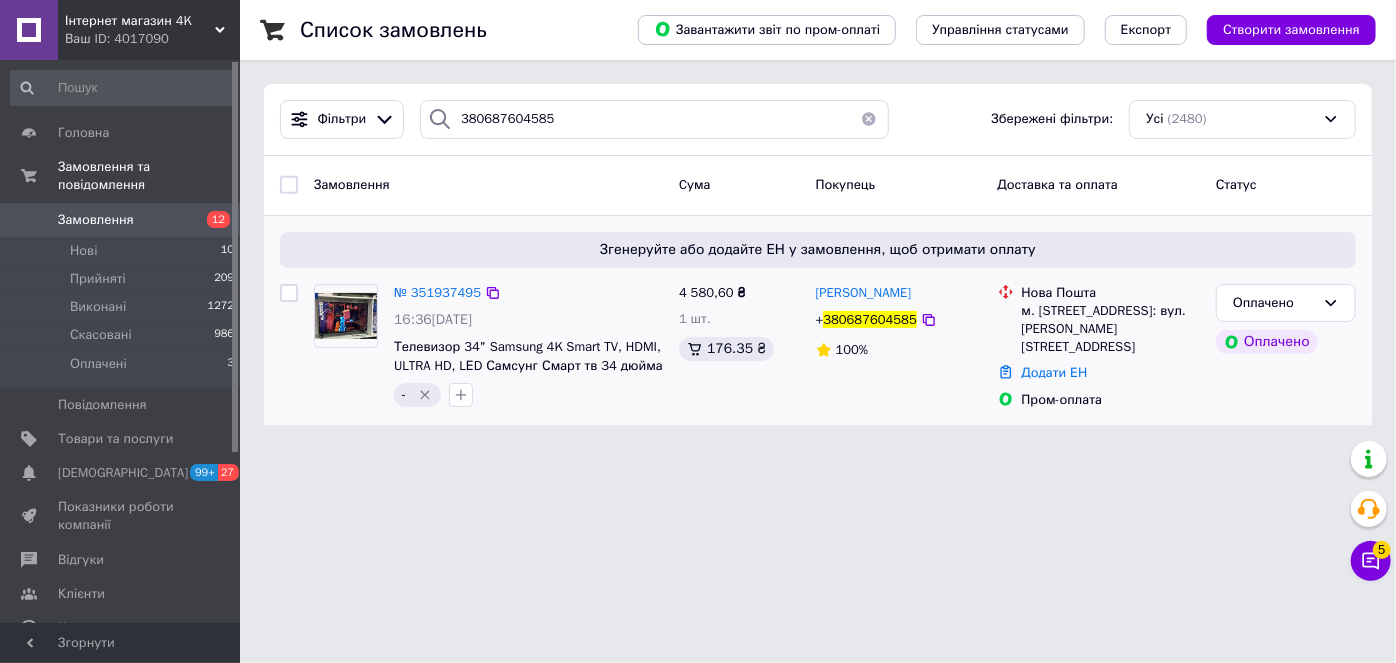 click 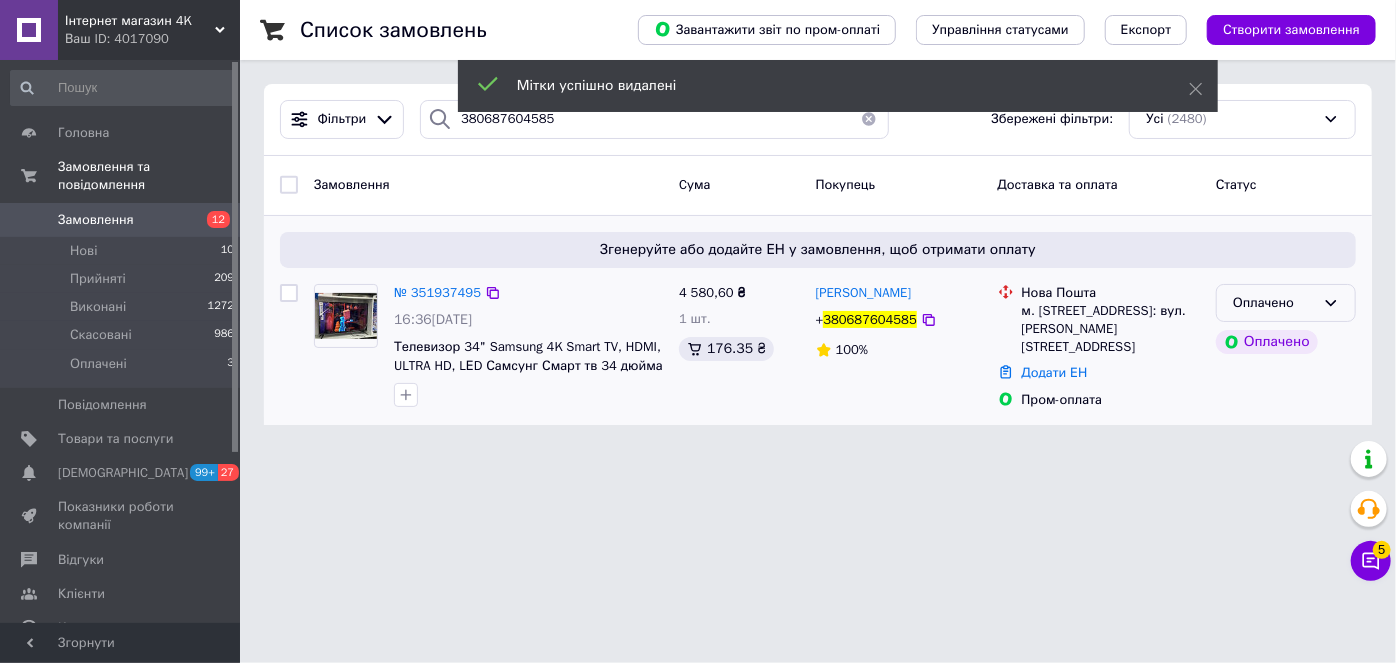 click on "Оплачено" at bounding box center [1274, 303] 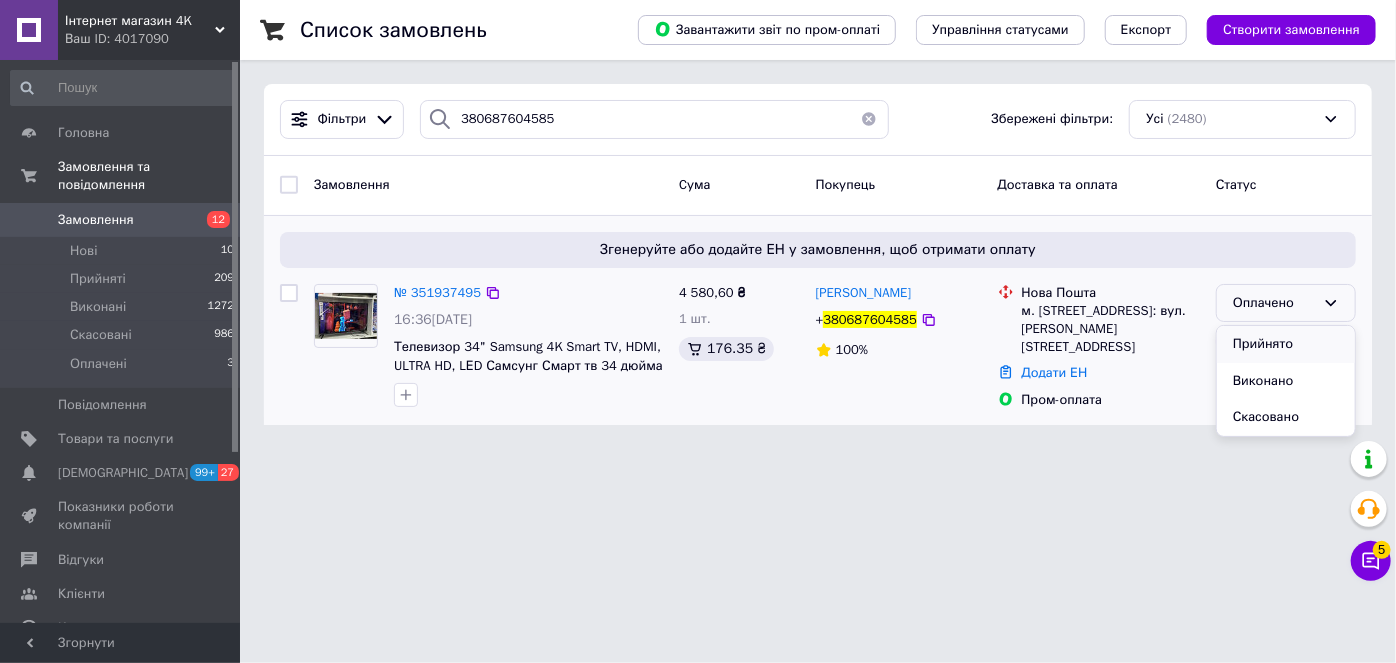 click on "Прийнято" at bounding box center (1286, 344) 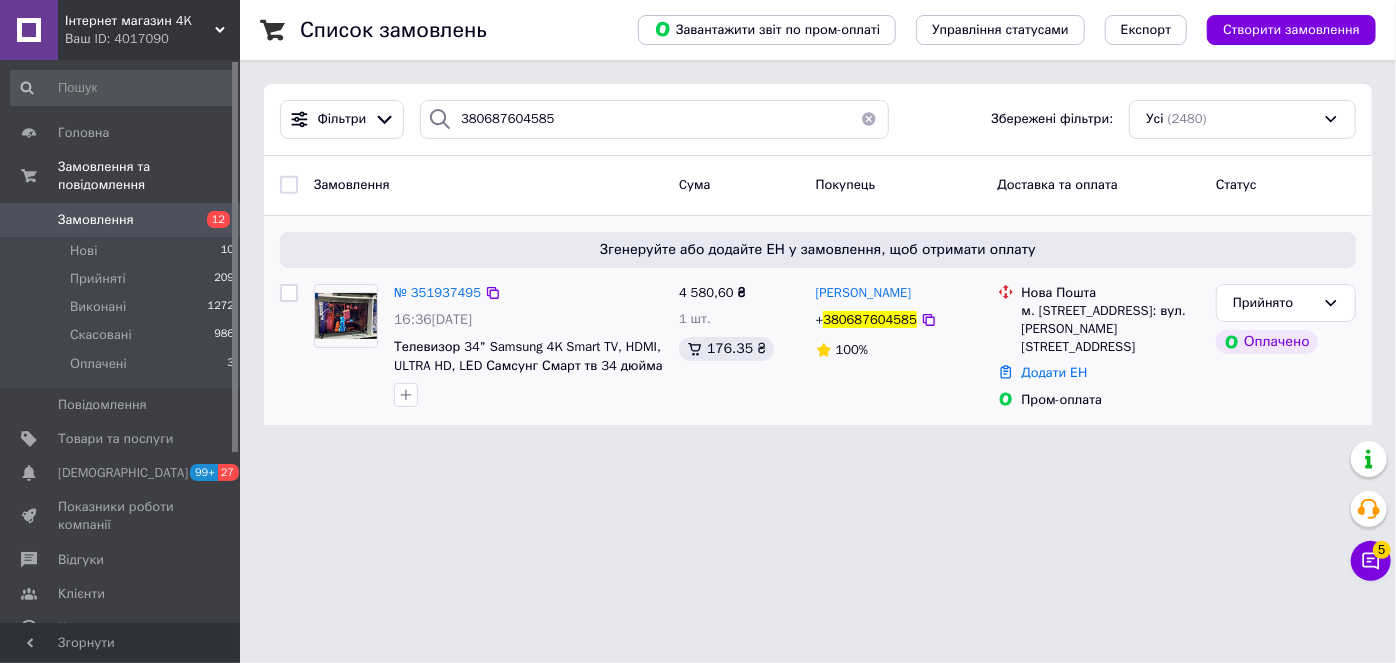 click on "Замовлення 12" at bounding box center [123, 220] 